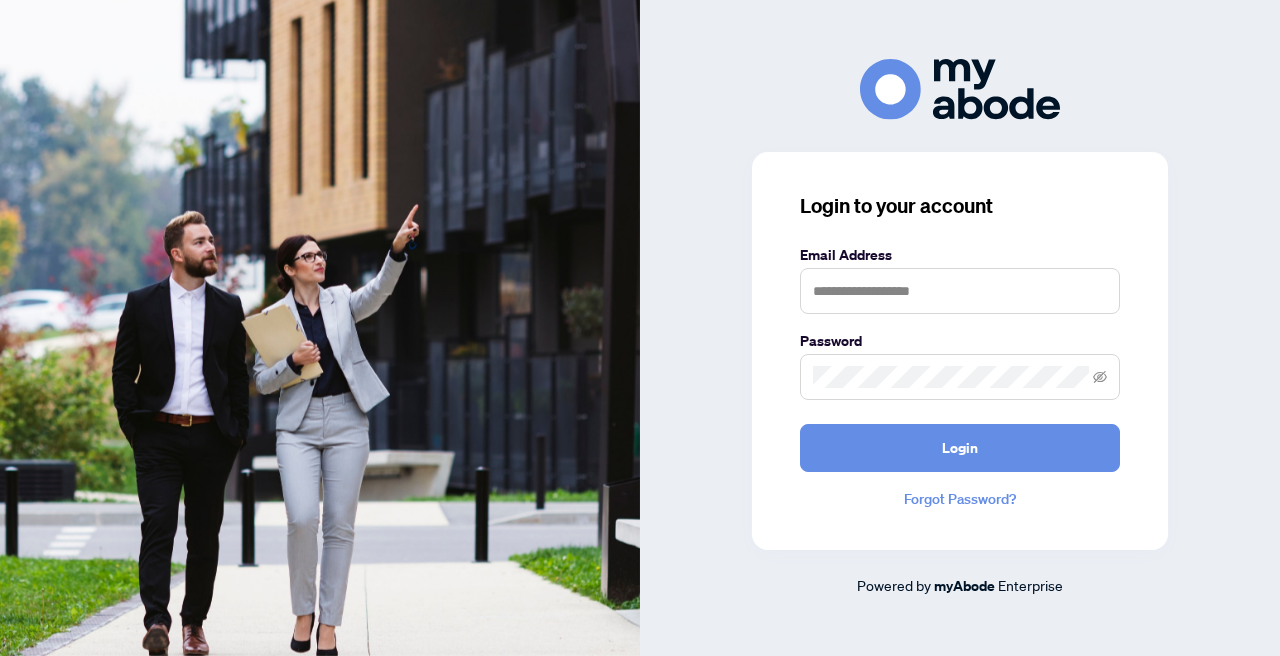 scroll, scrollTop: 0, scrollLeft: 0, axis: both 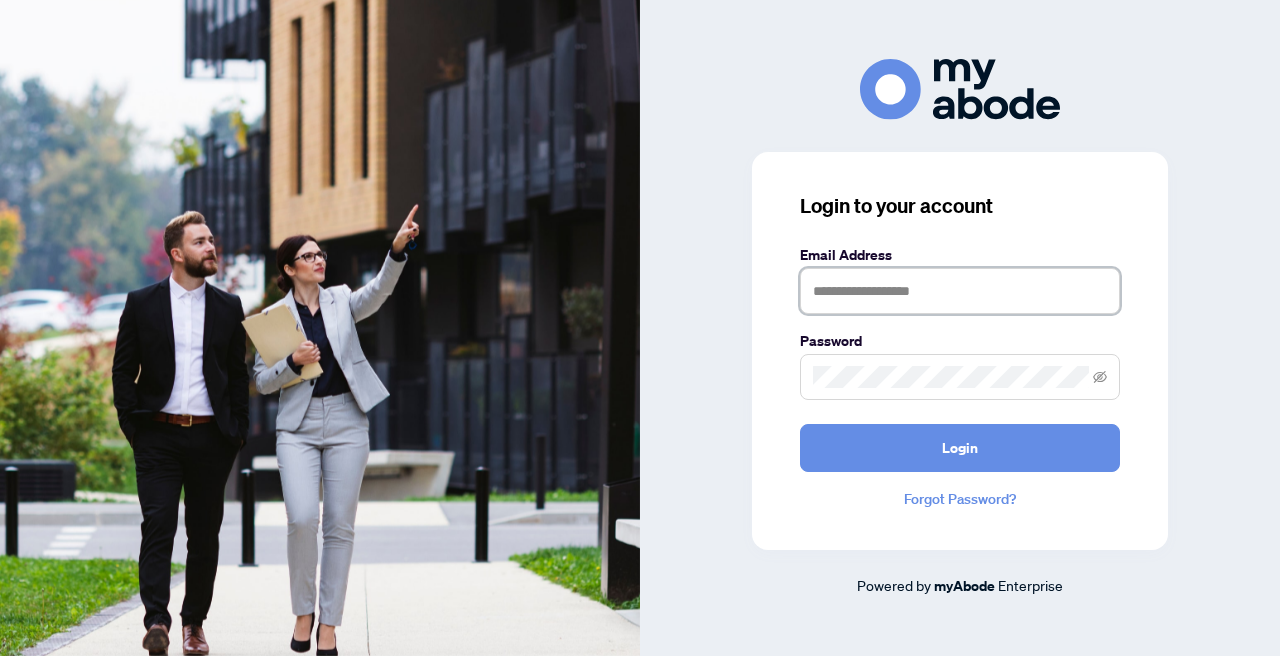 type on "**********" 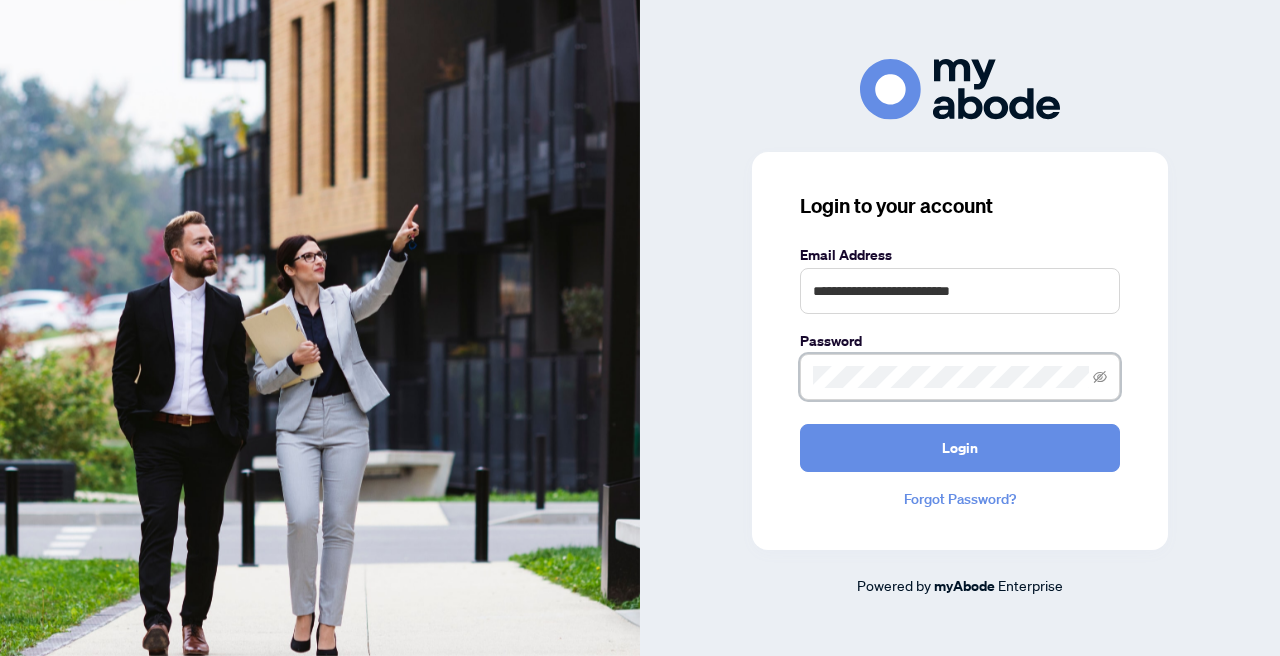 click on "Login" at bounding box center (960, 448) 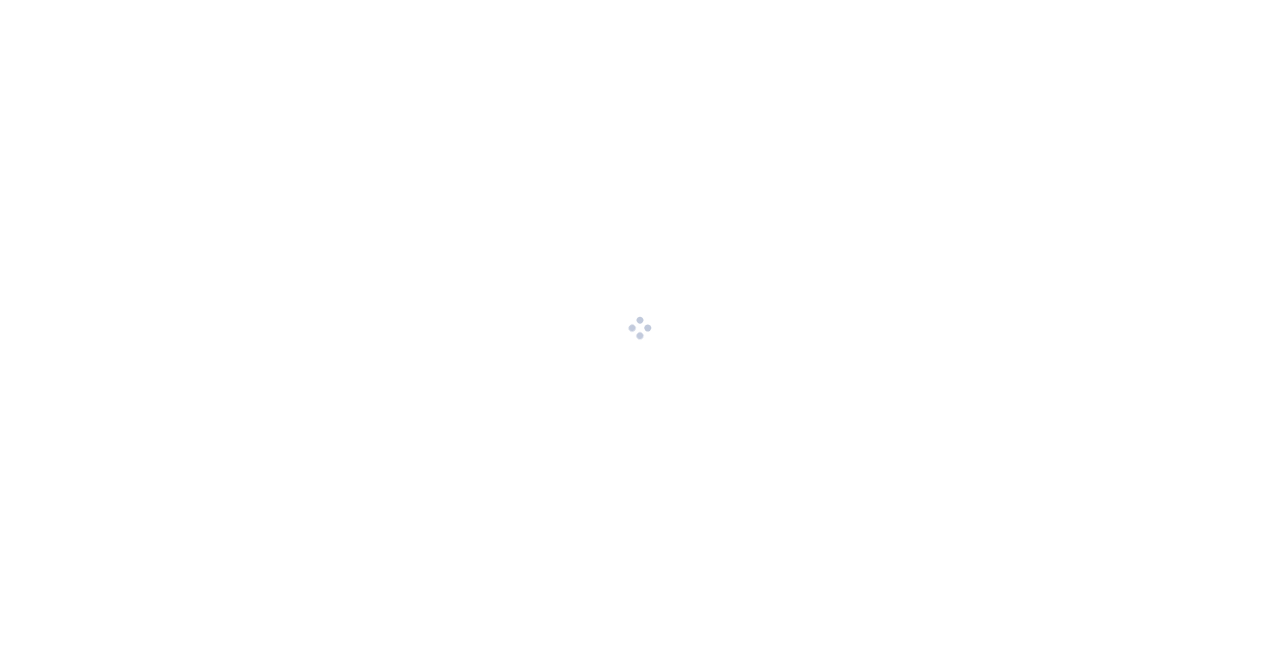 scroll, scrollTop: 0, scrollLeft: 0, axis: both 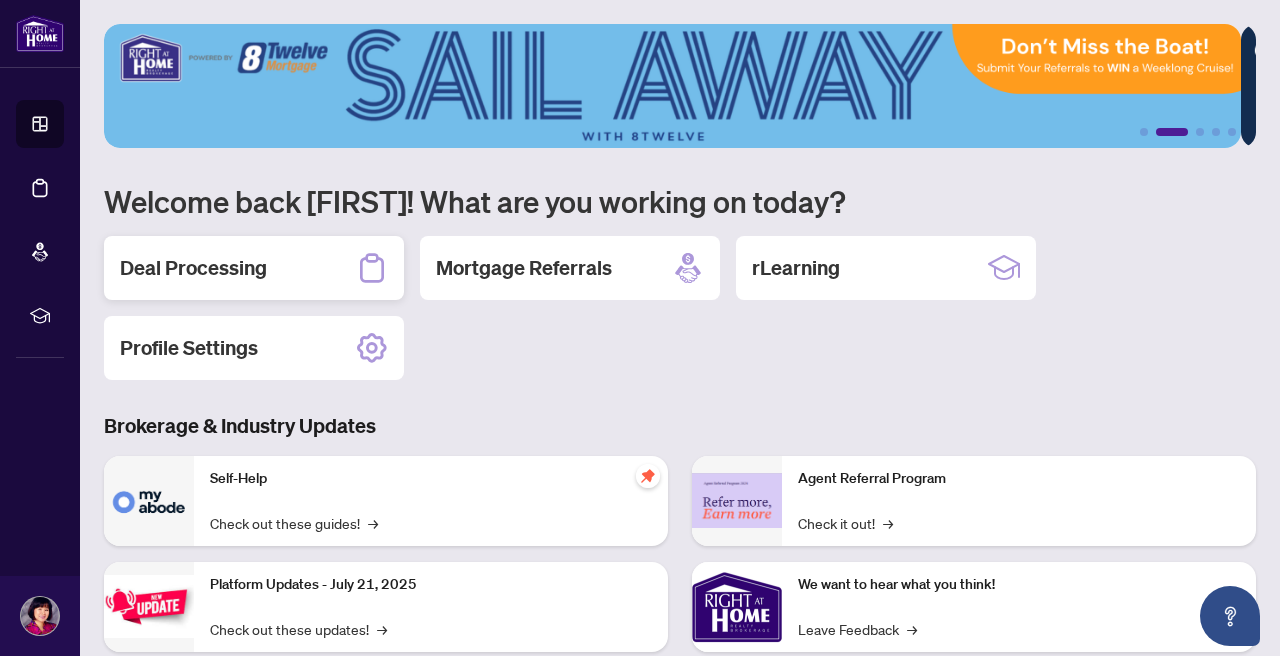 click on "Deal Processing" at bounding box center (193, 268) 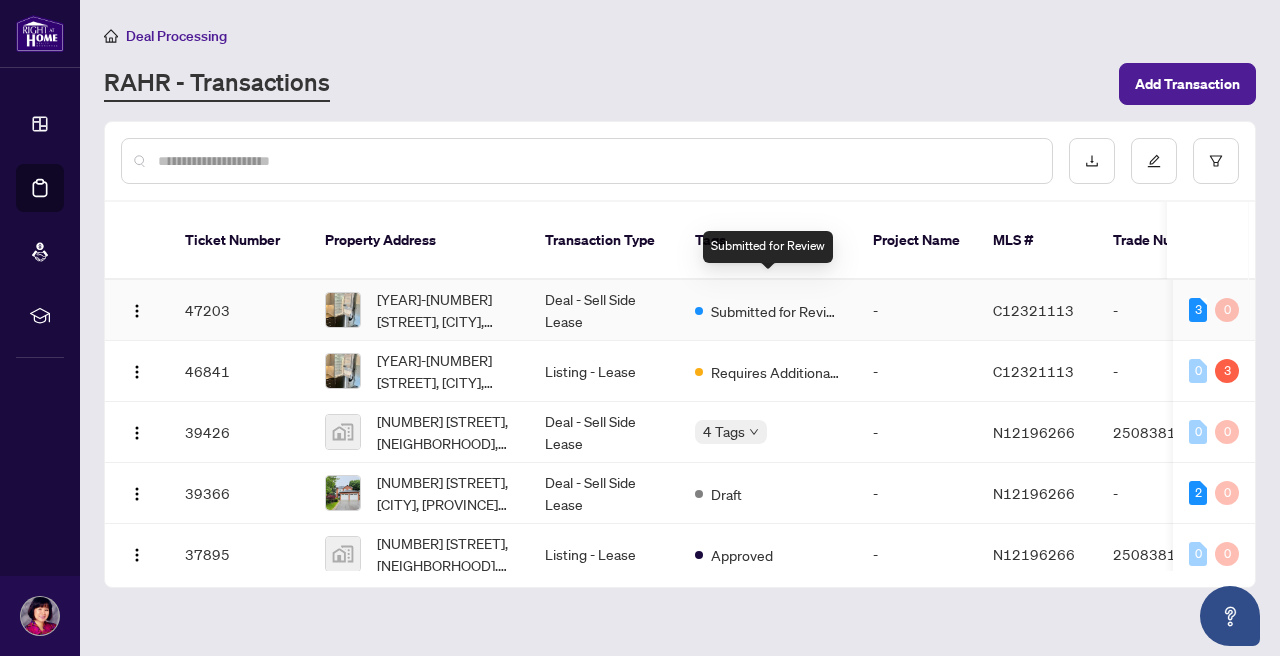 click on "Submitted for Review" at bounding box center [776, 311] 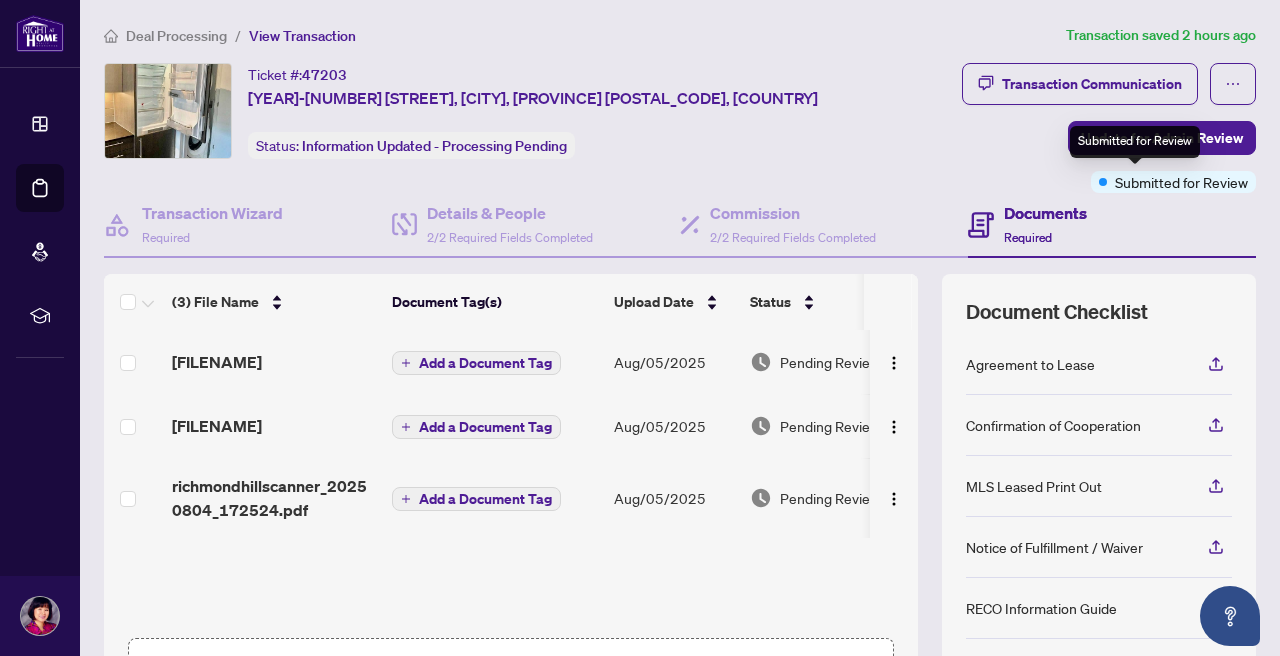 click on "Submitted for Review" at bounding box center (1181, 182) 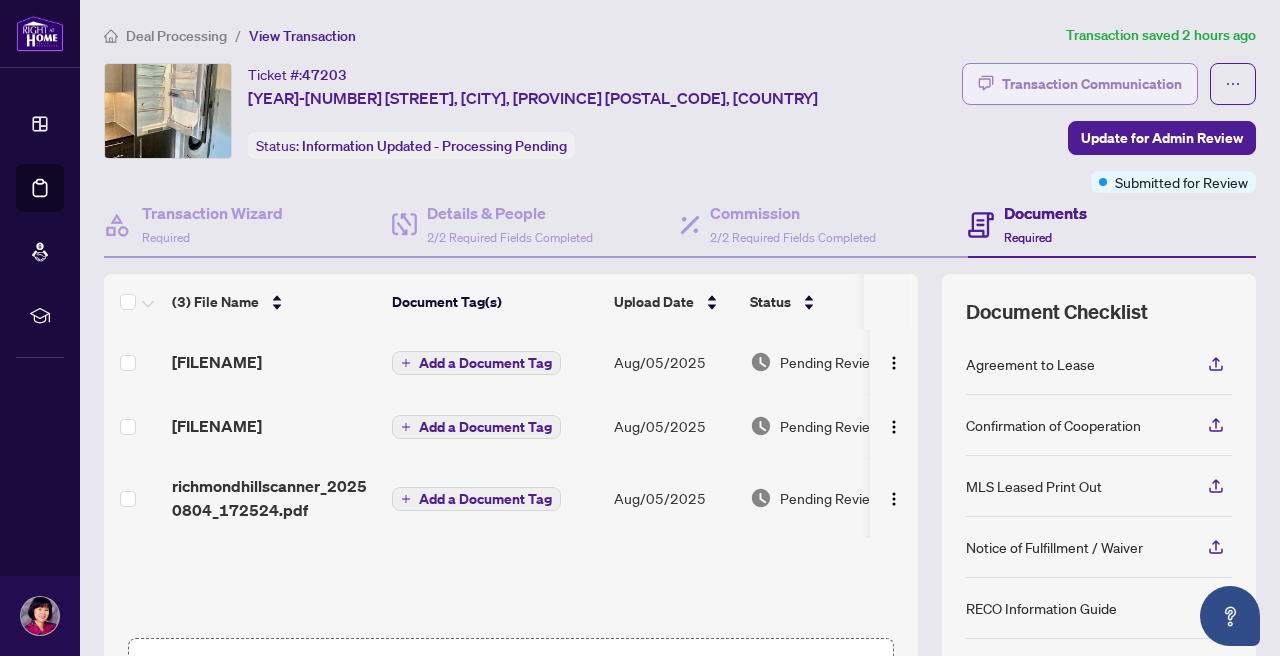 click on "Transaction Communication" at bounding box center (1092, 84) 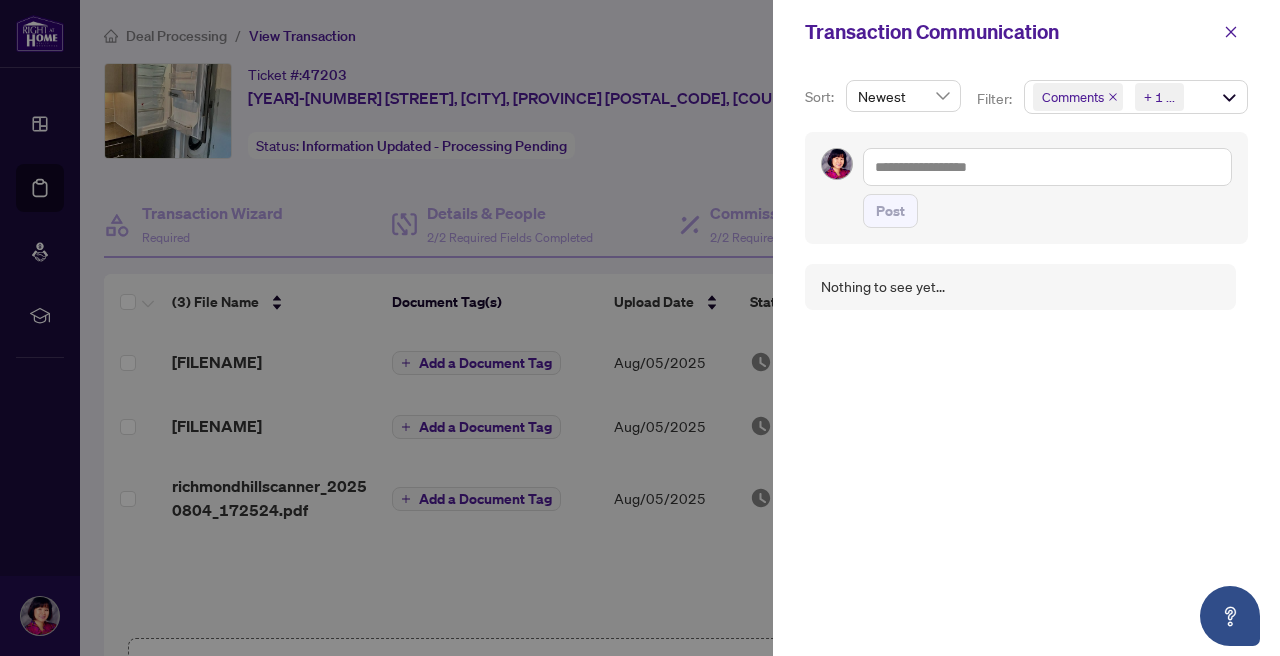 scroll, scrollTop: 4, scrollLeft: 0, axis: vertical 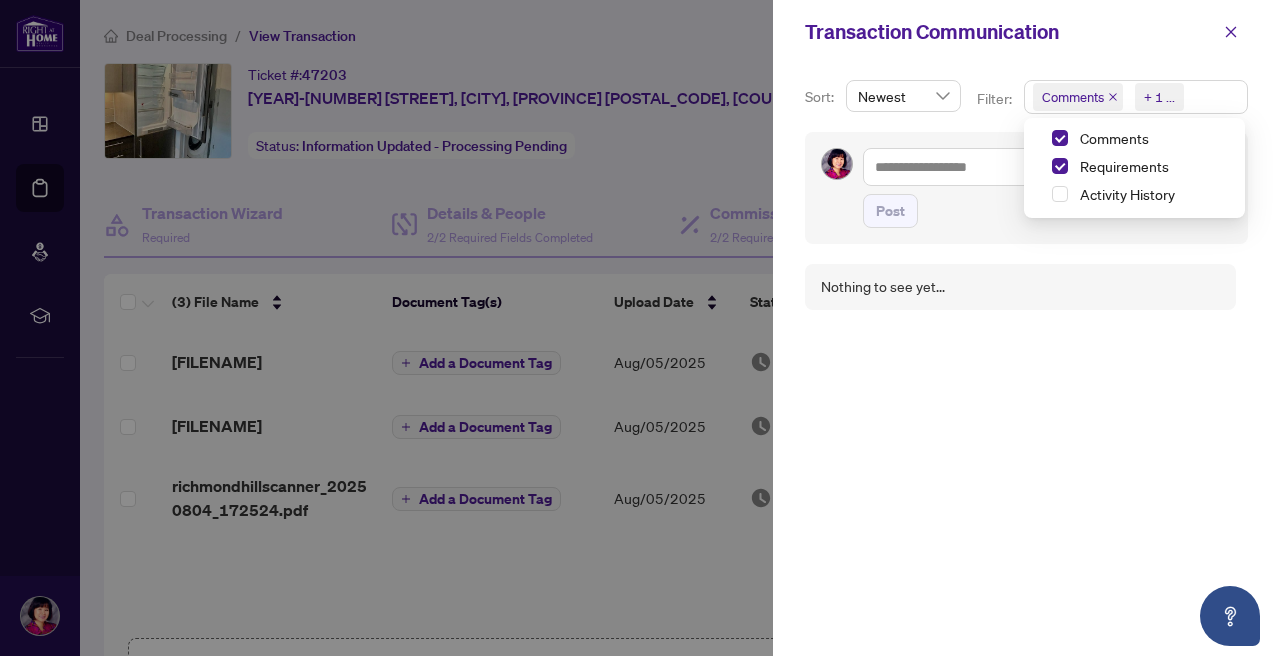 click on "+ 1 ..." at bounding box center [1159, 97] 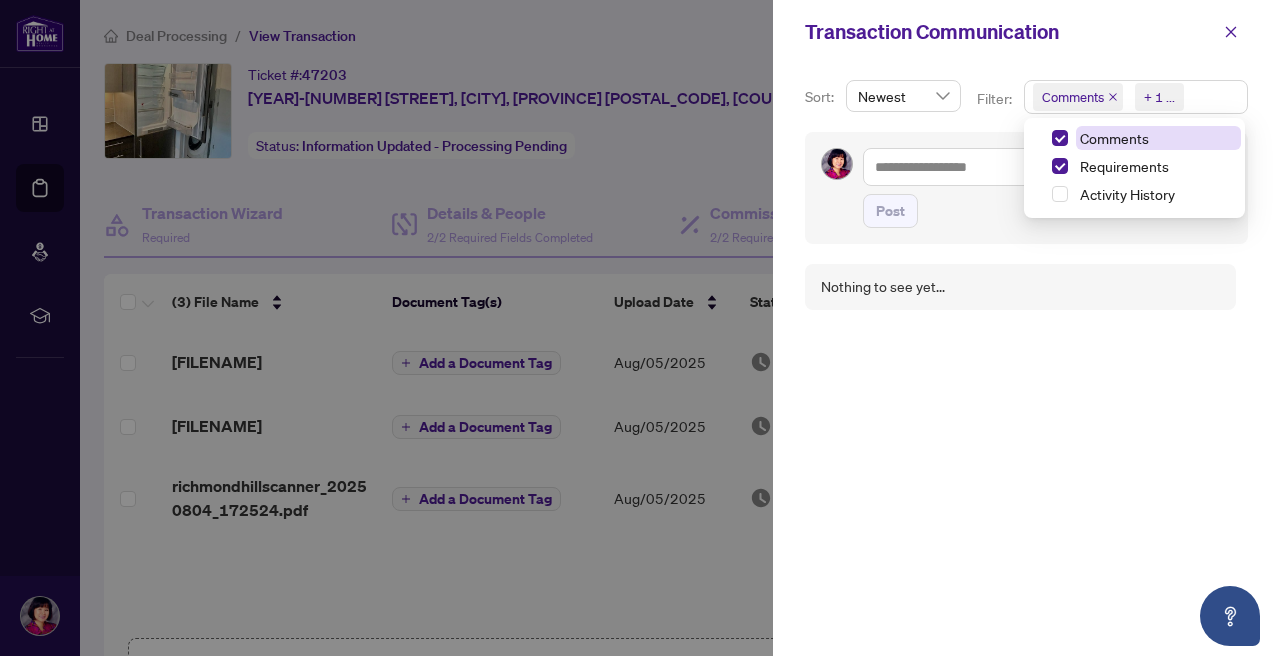 click on "Comments" at bounding box center [1114, 138] 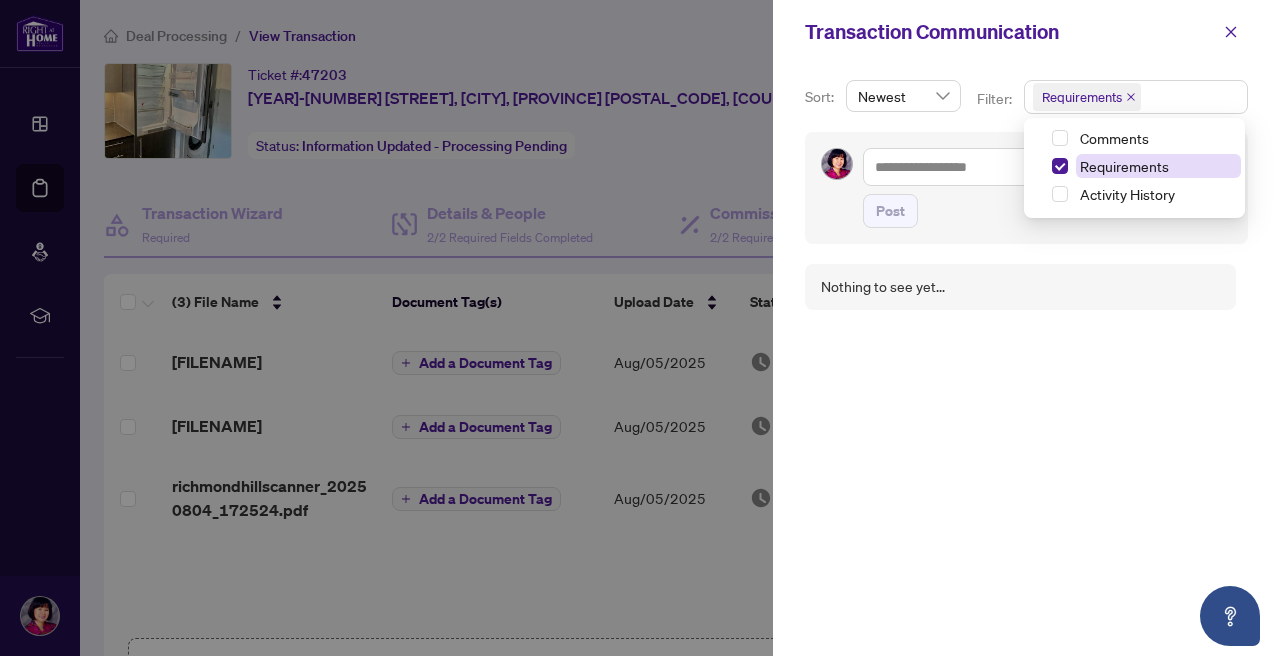 click on "Requirements" at bounding box center (1124, 166) 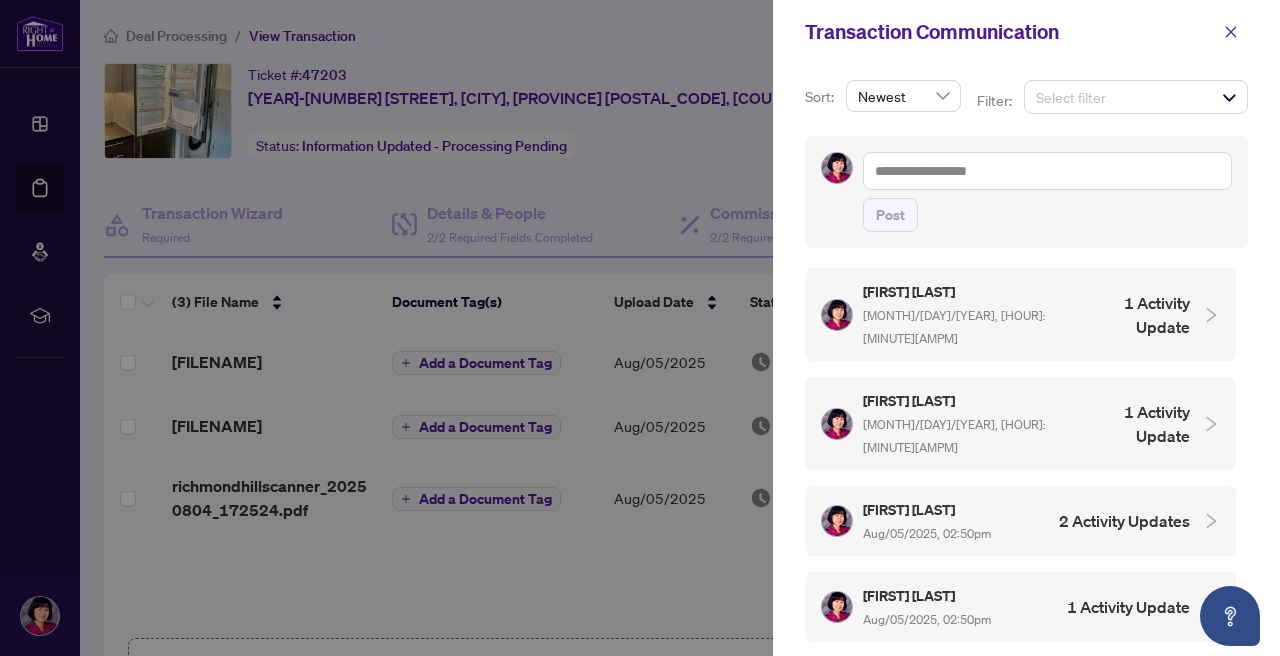 click at bounding box center (640, 328) 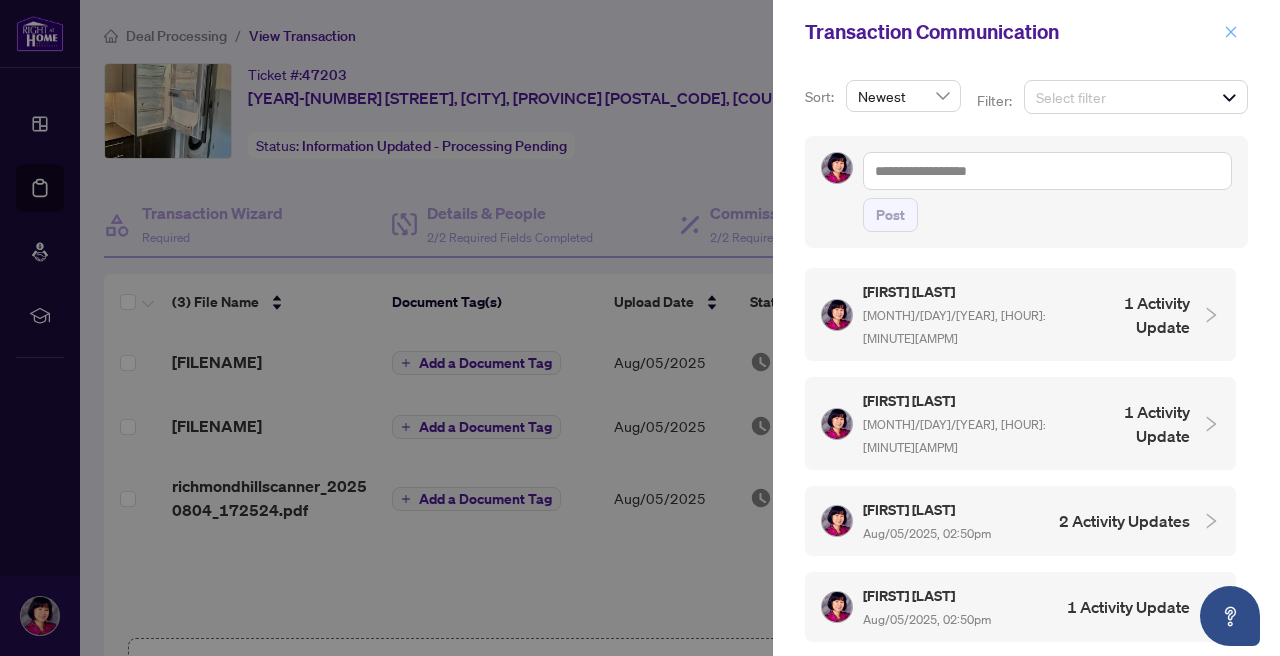 click 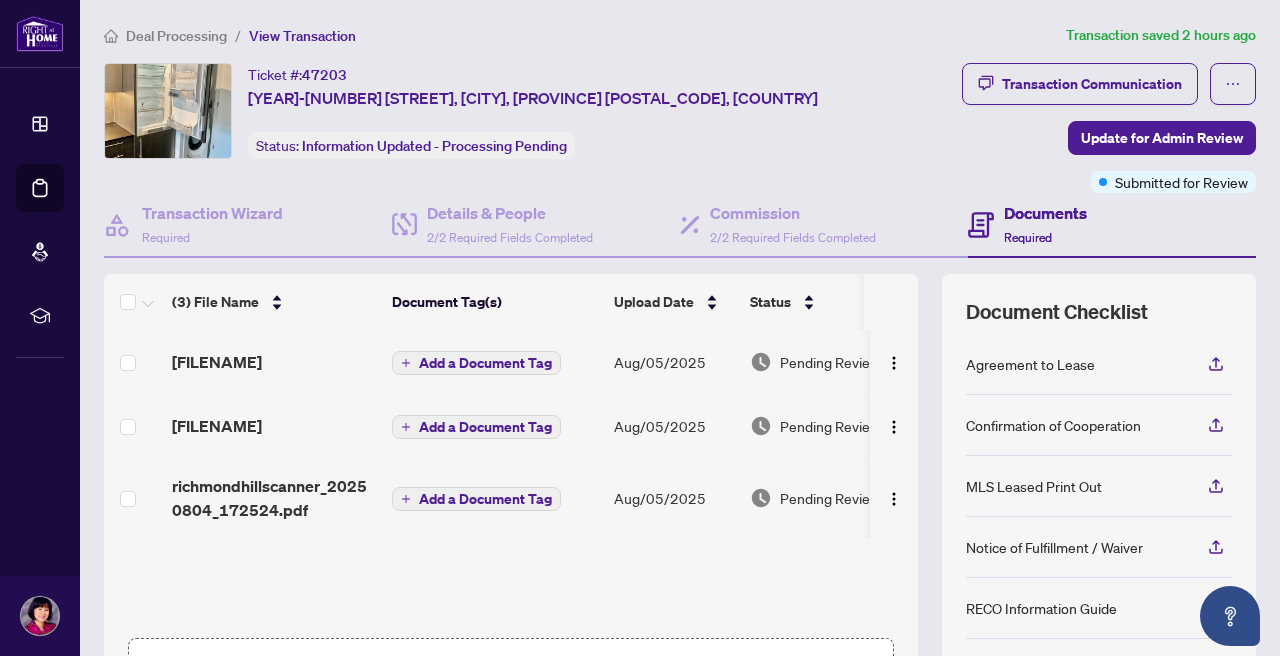 click on "Add a Document Tag" at bounding box center [485, 363] 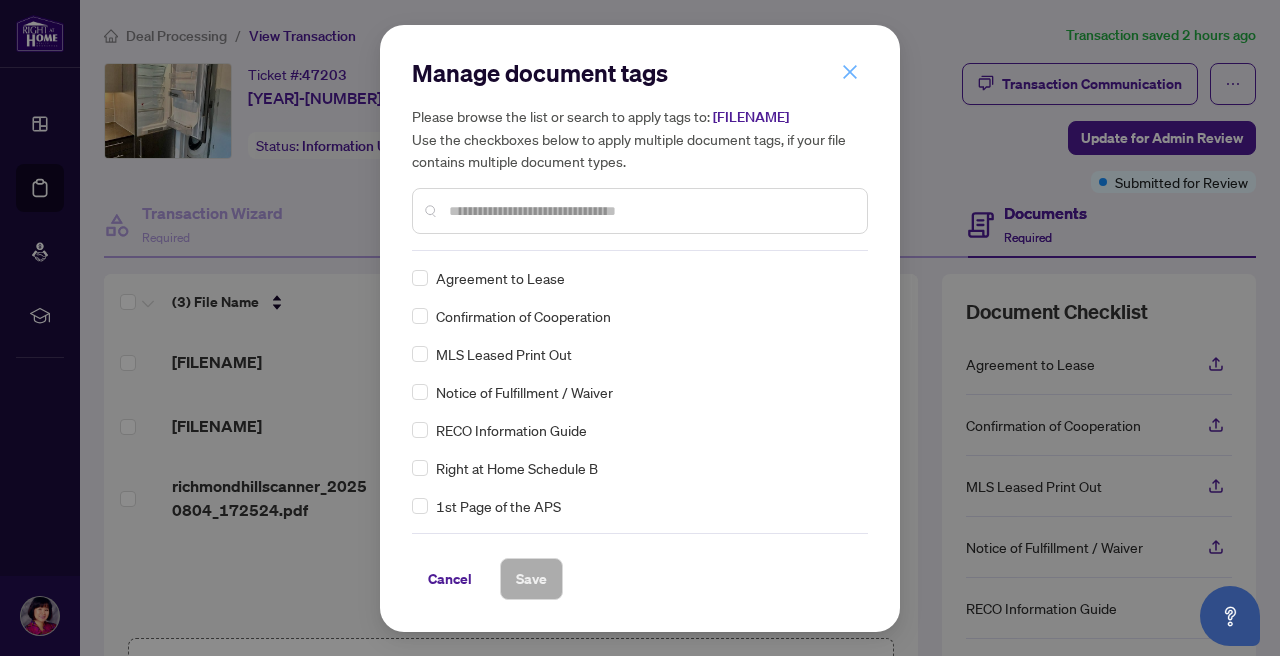 click 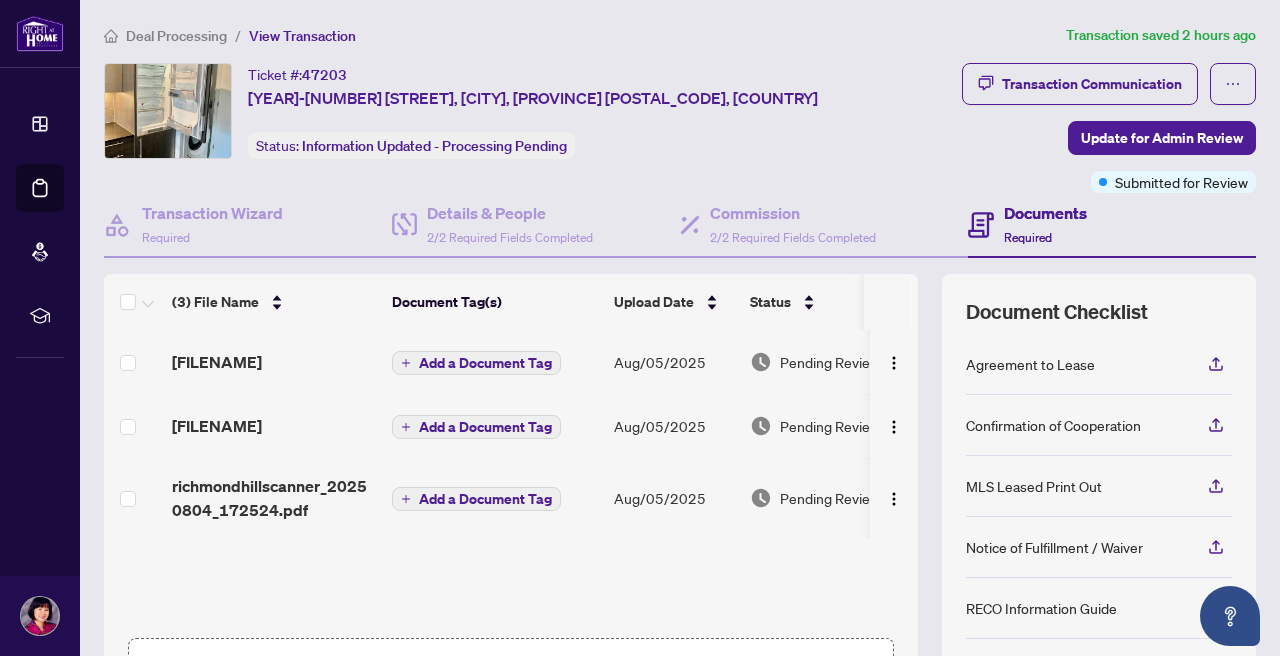 click on "Documents" at bounding box center [1045, 213] 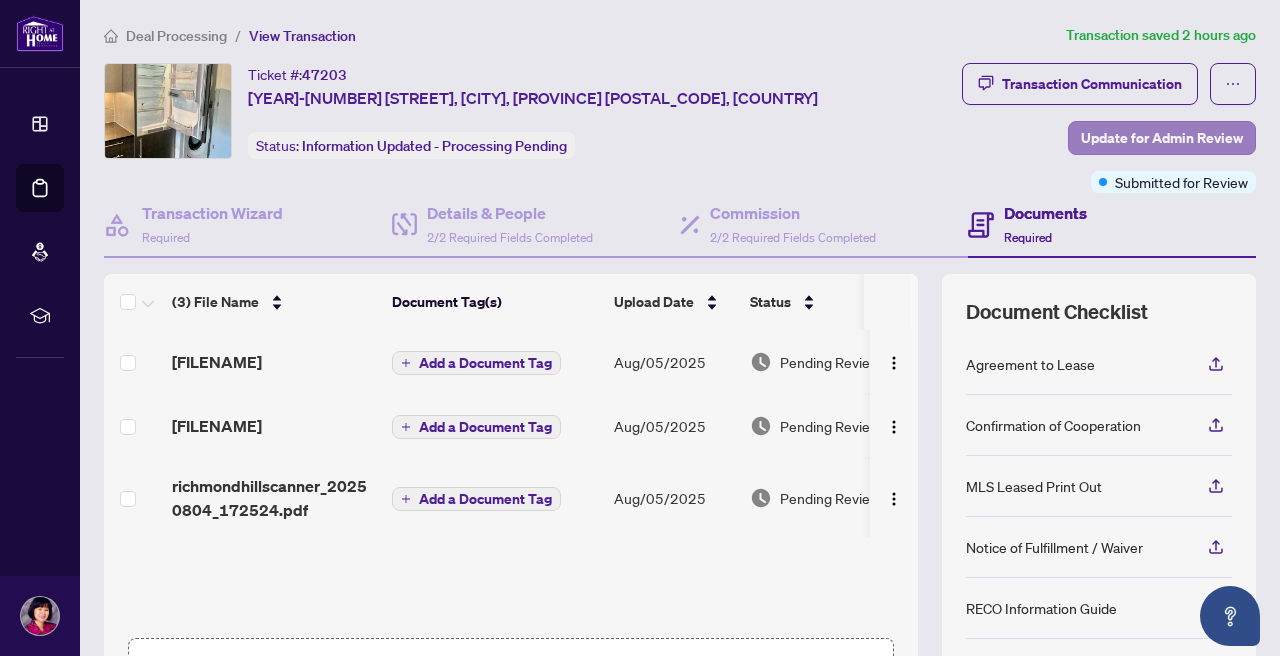 click on "Update for Admin Review" at bounding box center [1162, 138] 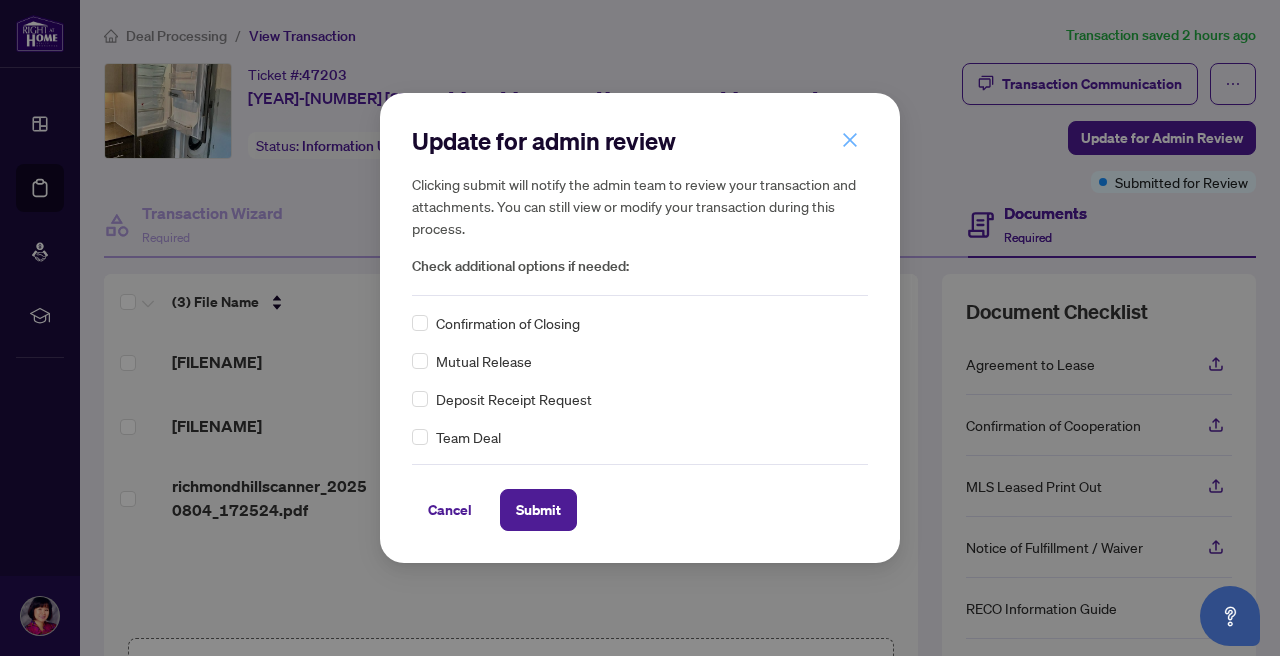 click 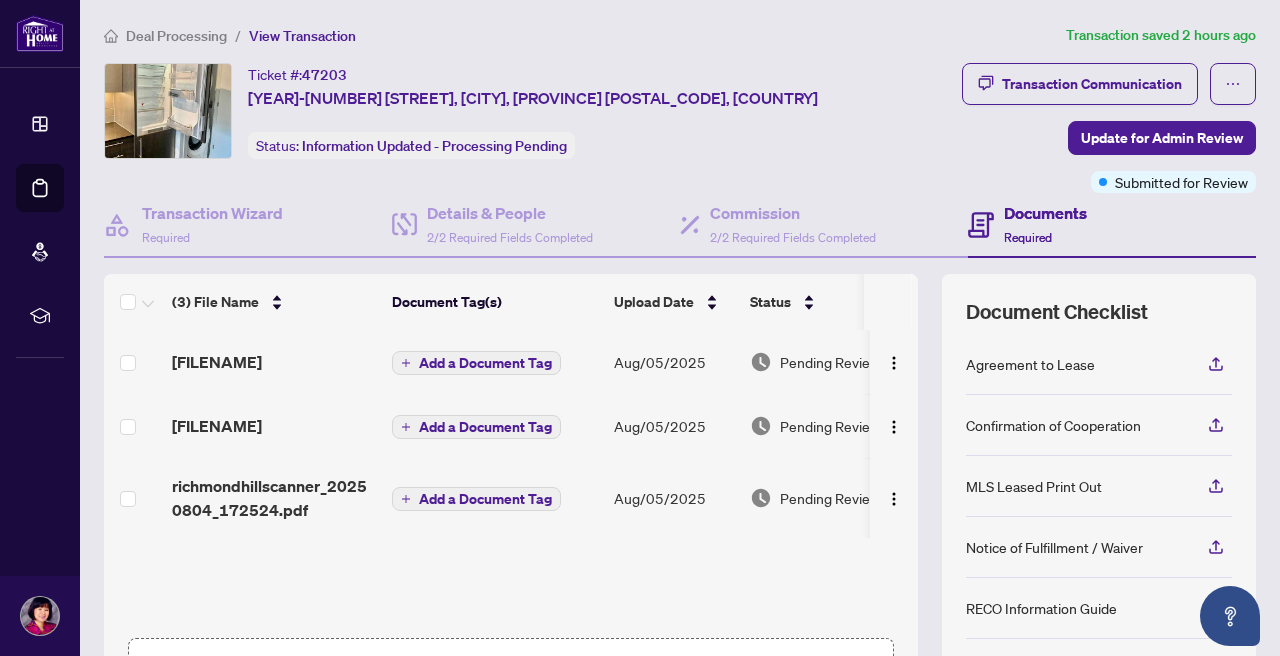 click on "Pending Review" at bounding box center (827, 362) 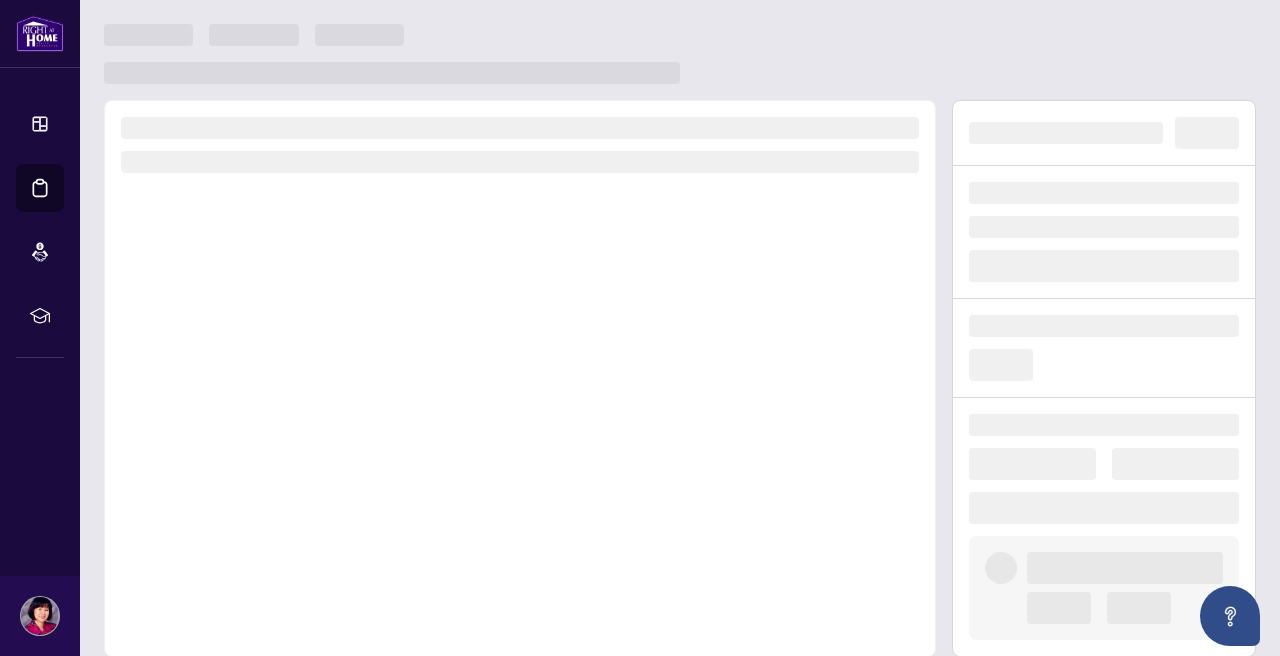 scroll, scrollTop: 0, scrollLeft: 0, axis: both 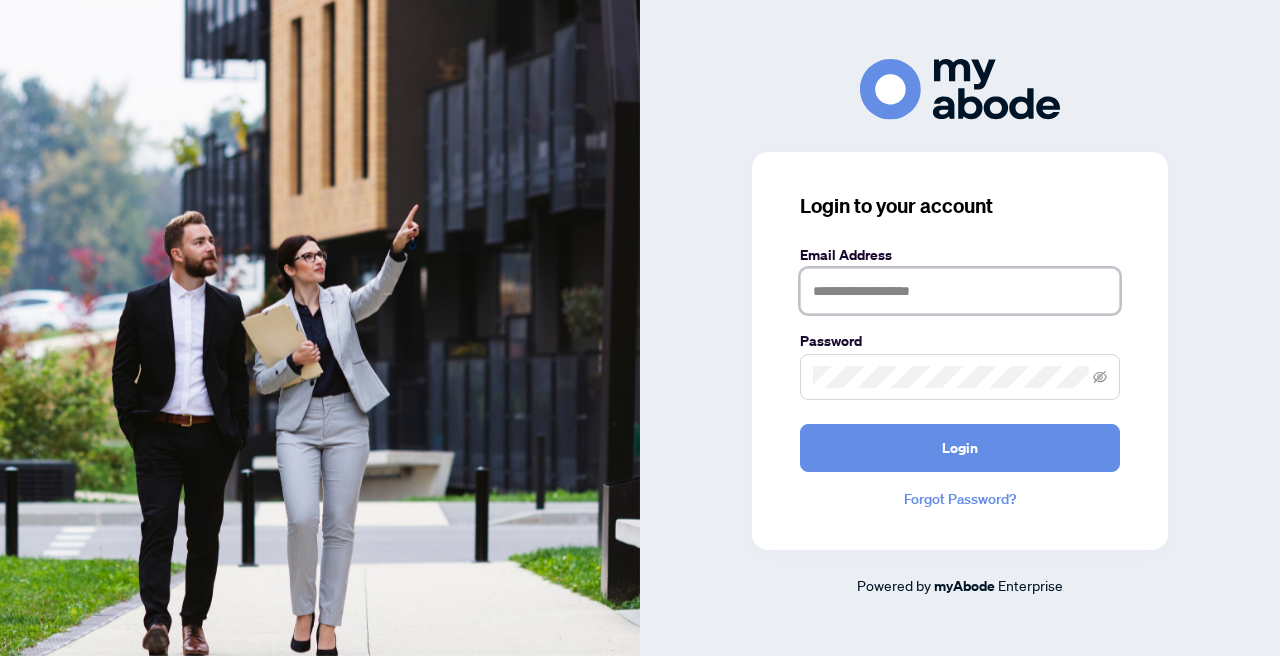 type on "**********" 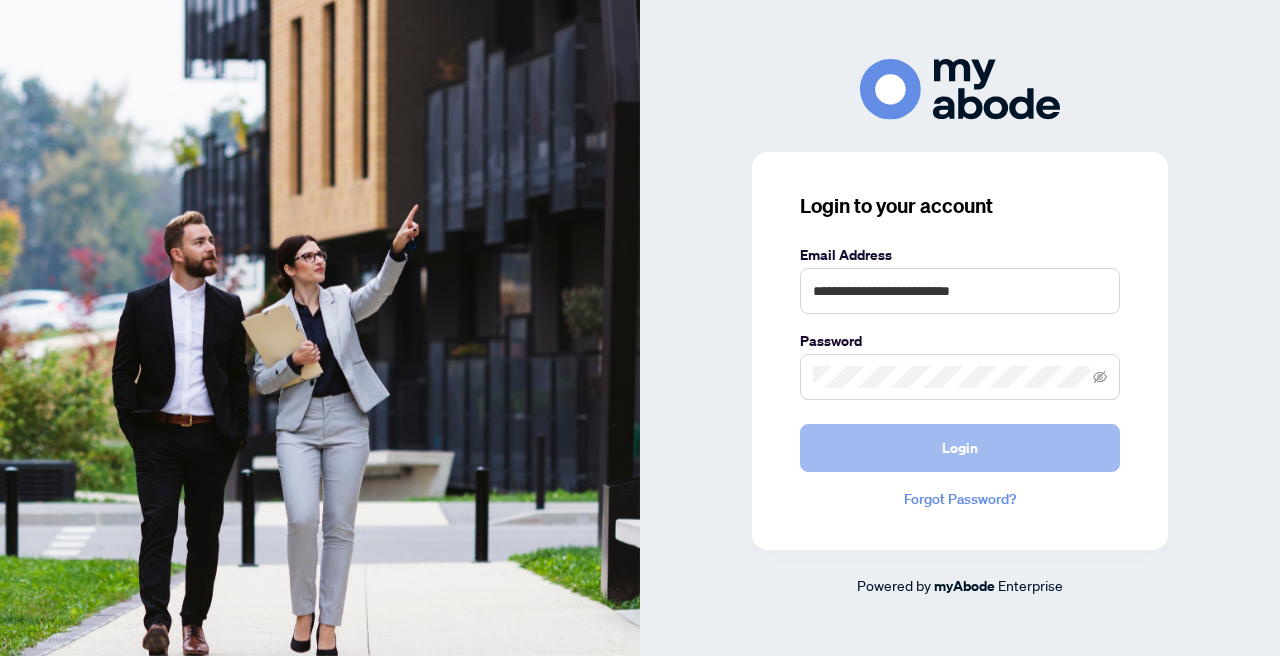 click on "Login" at bounding box center [960, 448] 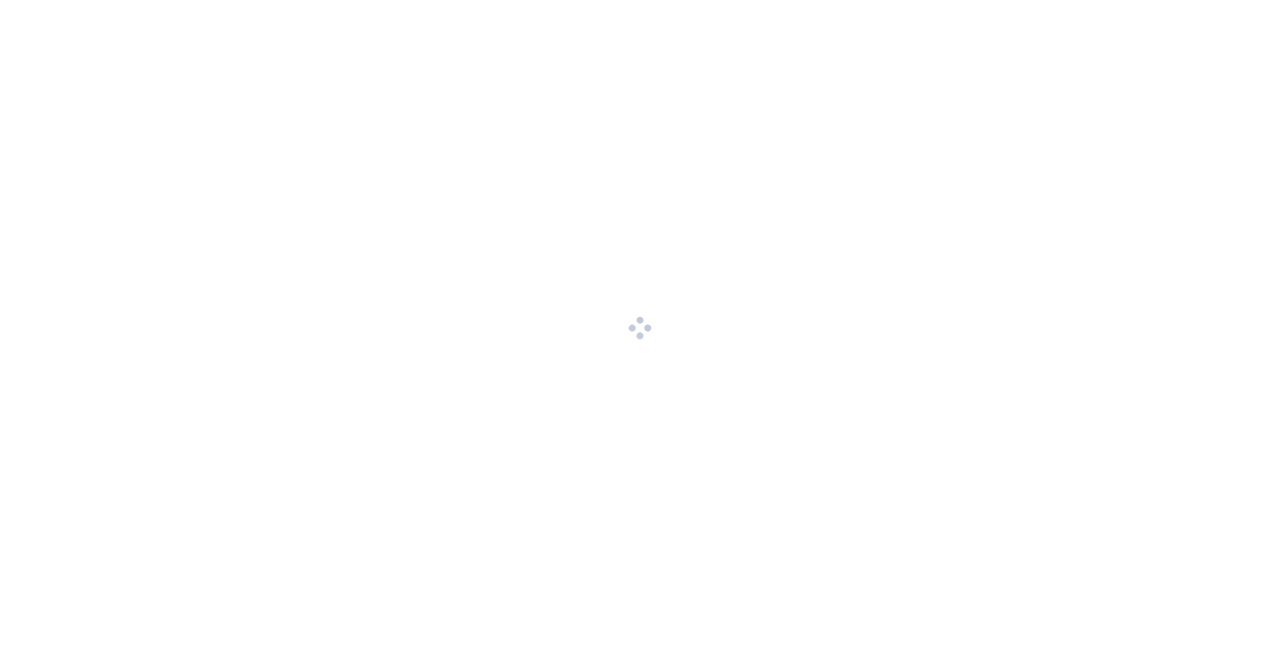 scroll, scrollTop: 0, scrollLeft: 0, axis: both 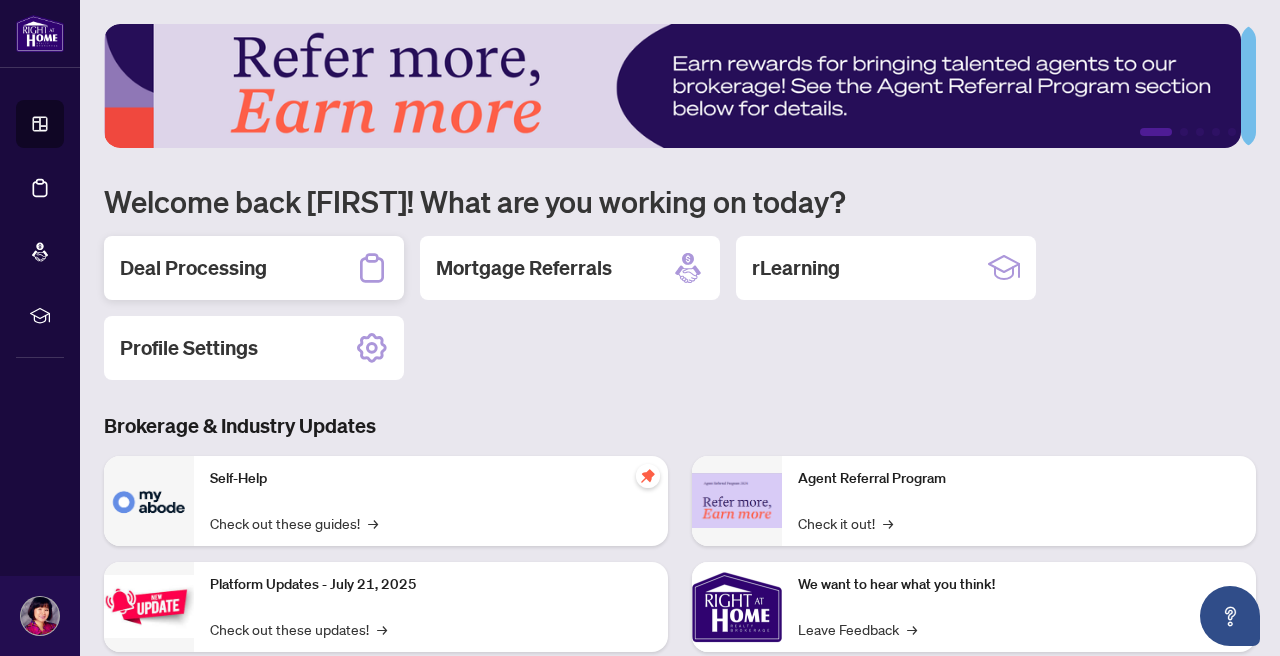 click on "Deal Processing" at bounding box center (193, 268) 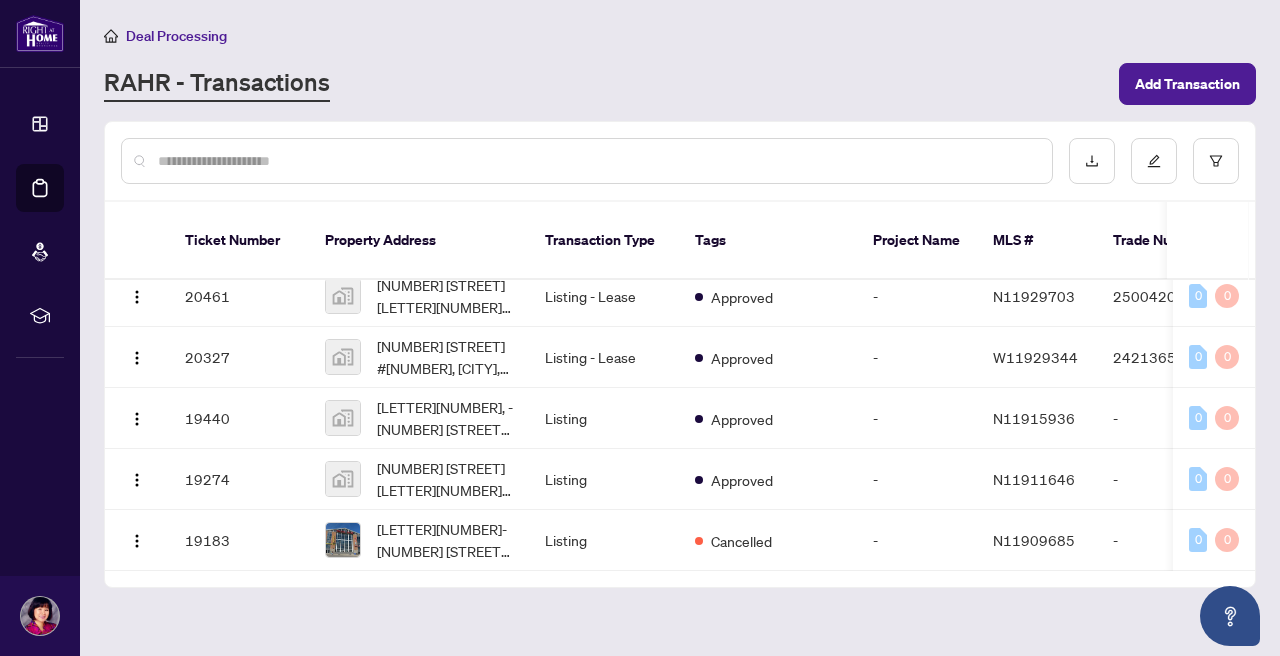 scroll, scrollTop: 631, scrollLeft: 0, axis: vertical 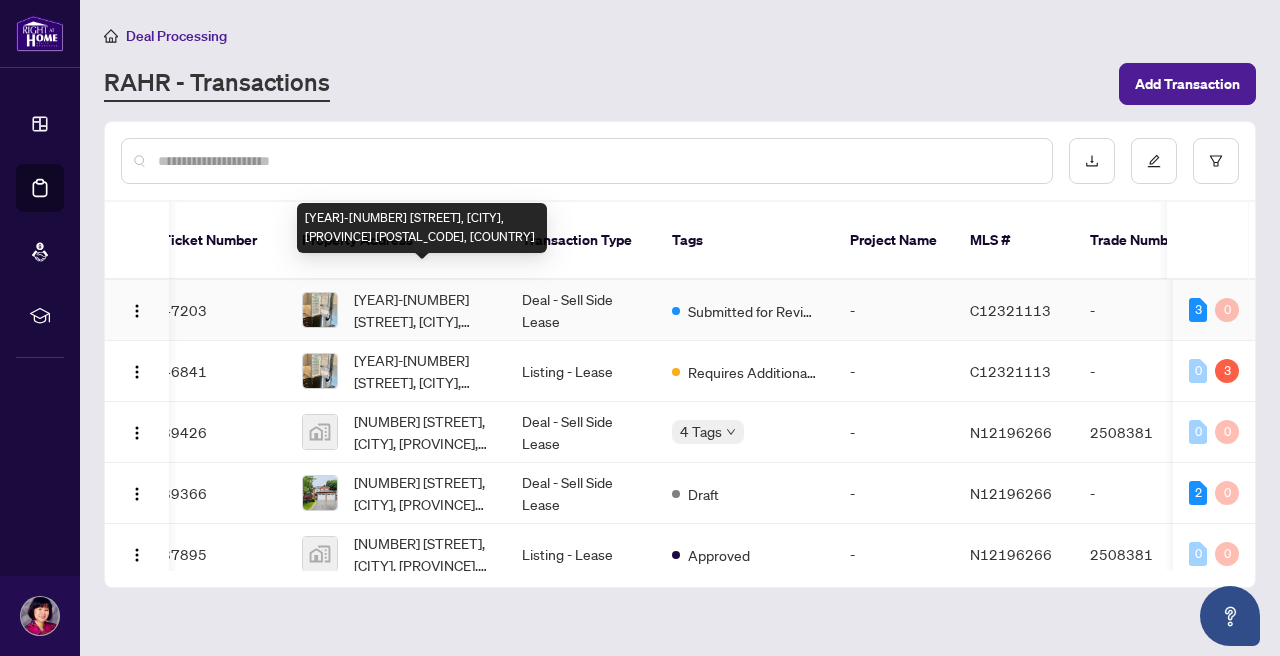 click on "[YEAR]-[NUMBER] [STREET], [CITY], [PROVINCE] [POSTAL_CODE], [COUNTRY]" at bounding box center [422, 310] 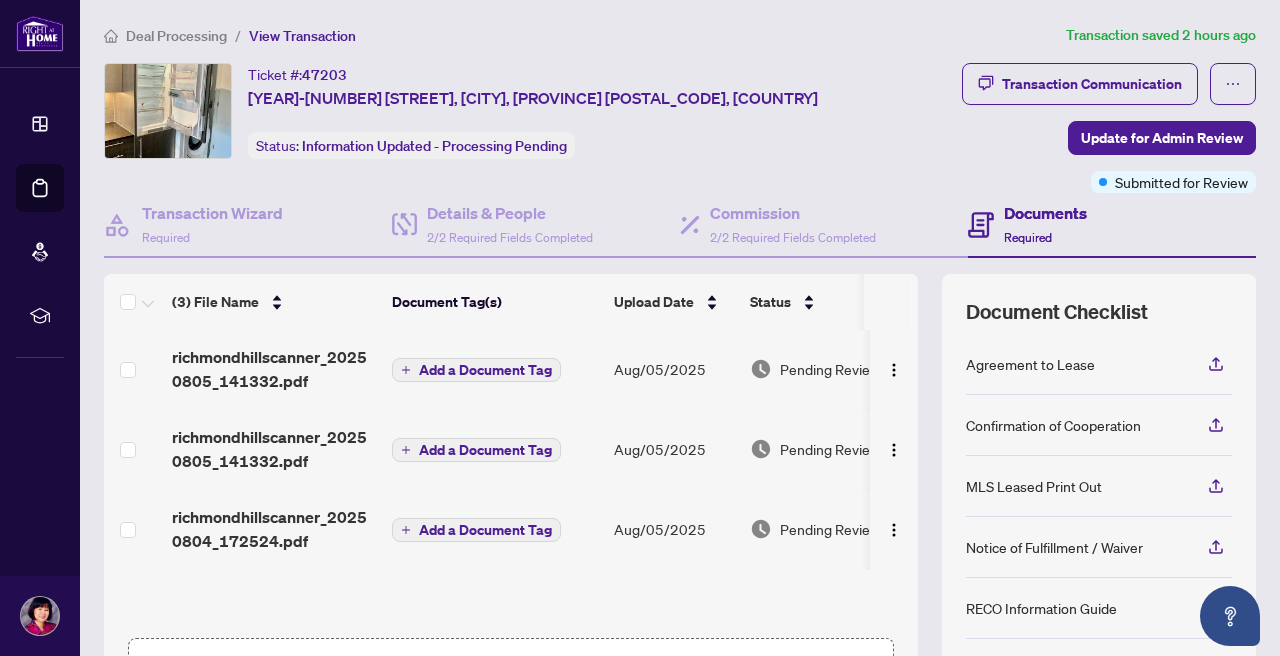 scroll, scrollTop: 1, scrollLeft: 0, axis: vertical 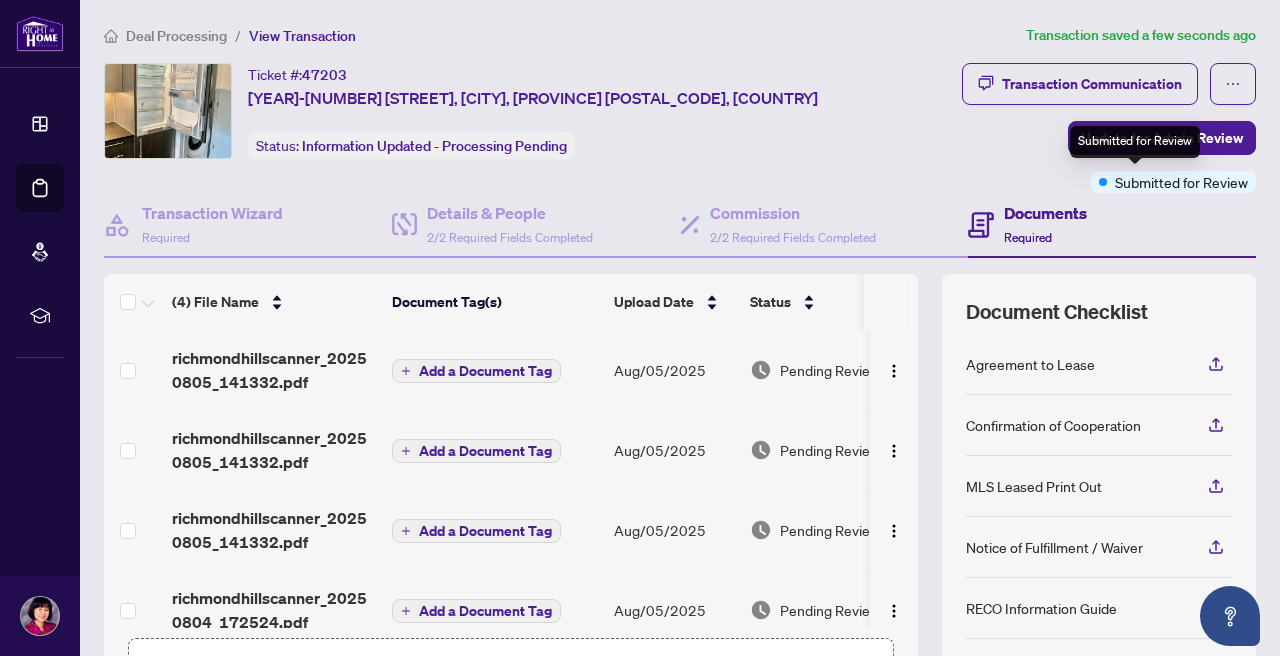 click on "Submitted for Review" at bounding box center (1181, 182) 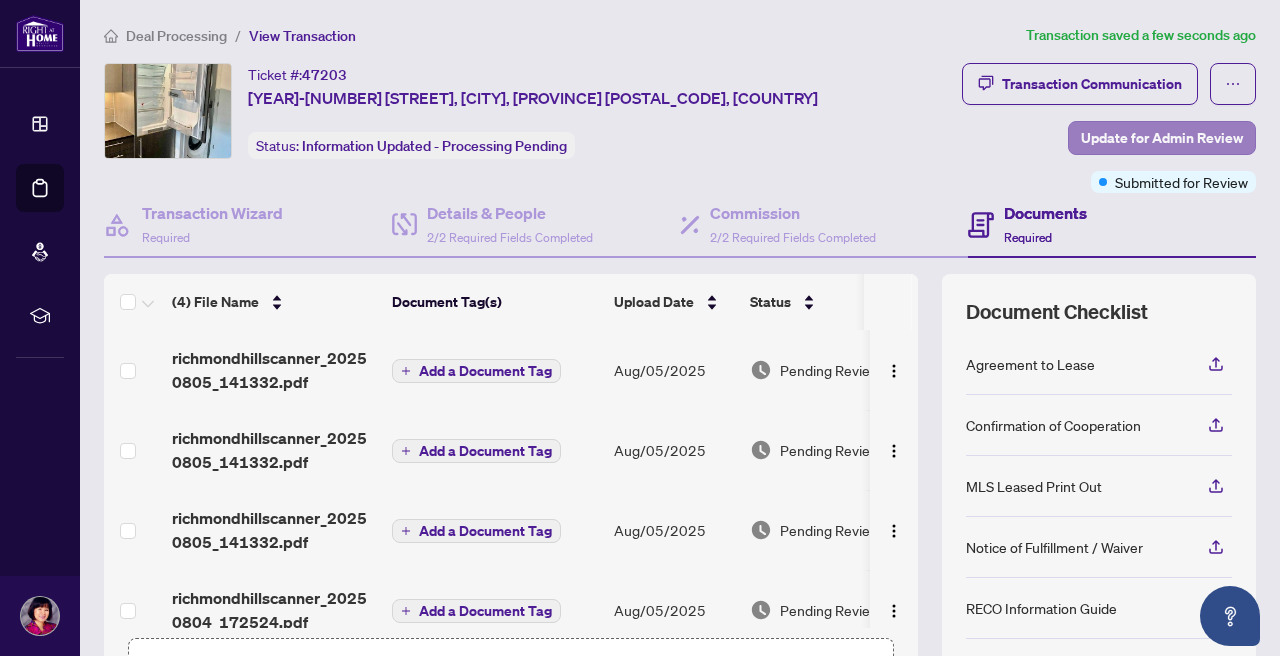 click on "Update for Admin Review" at bounding box center [1162, 138] 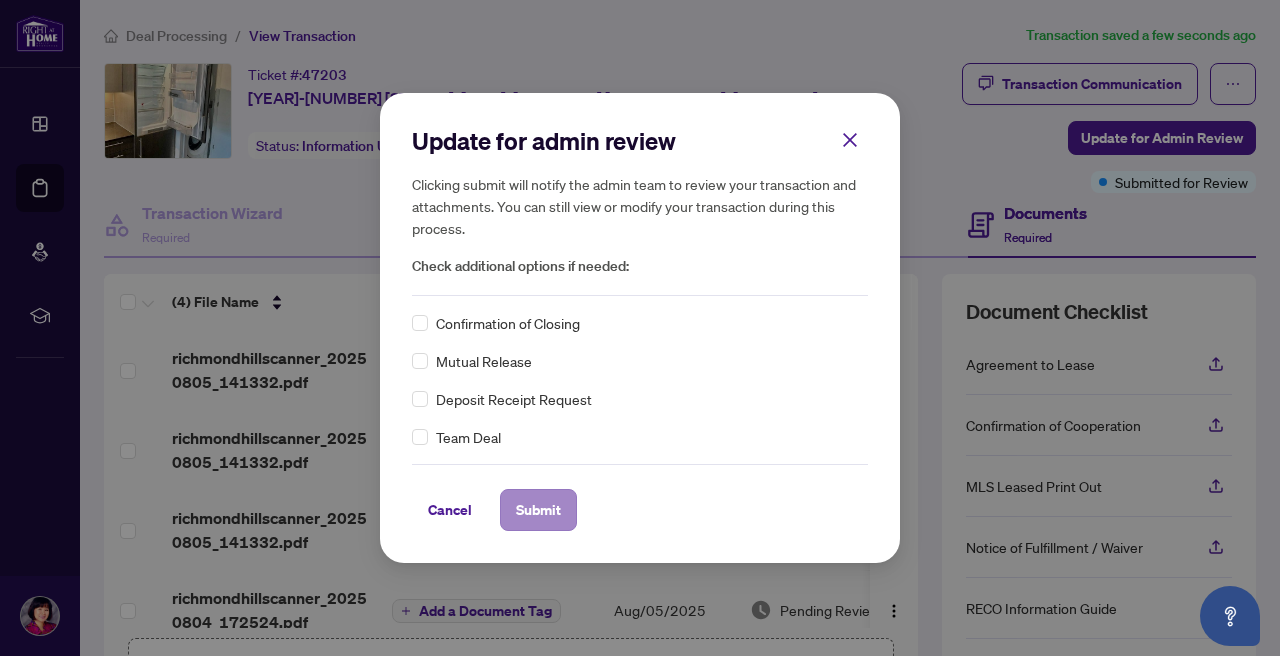 click on "Submit" at bounding box center [538, 510] 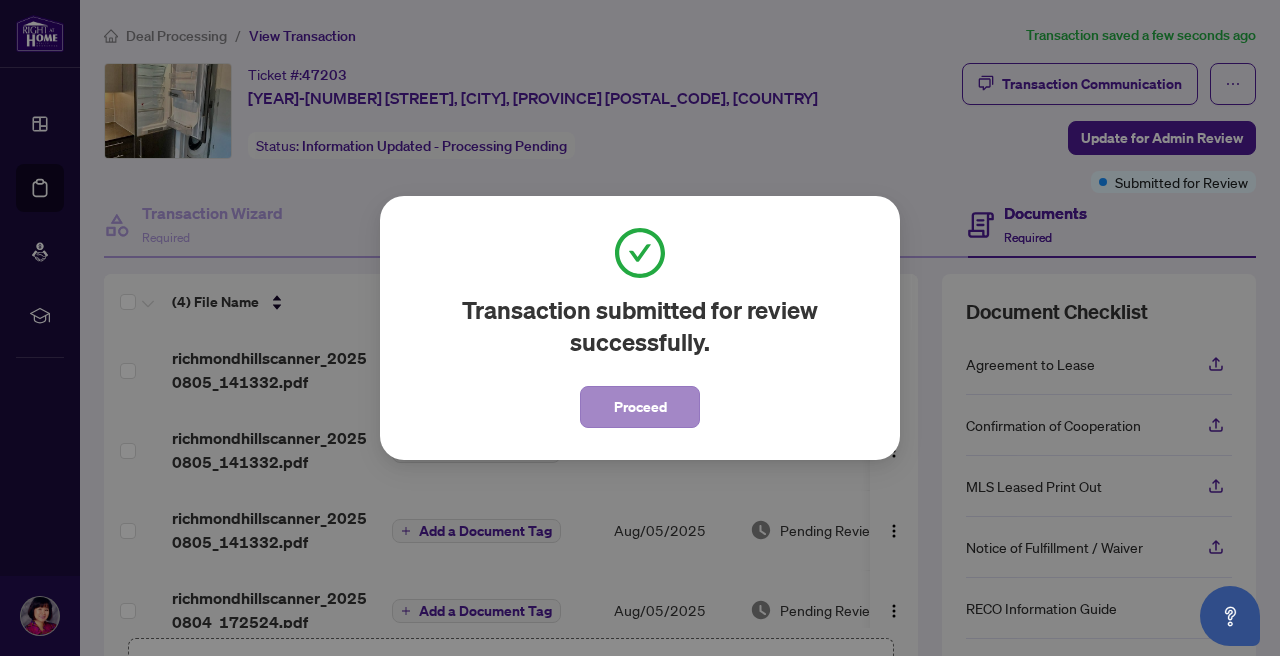 click on "Proceed" at bounding box center [640, 407] 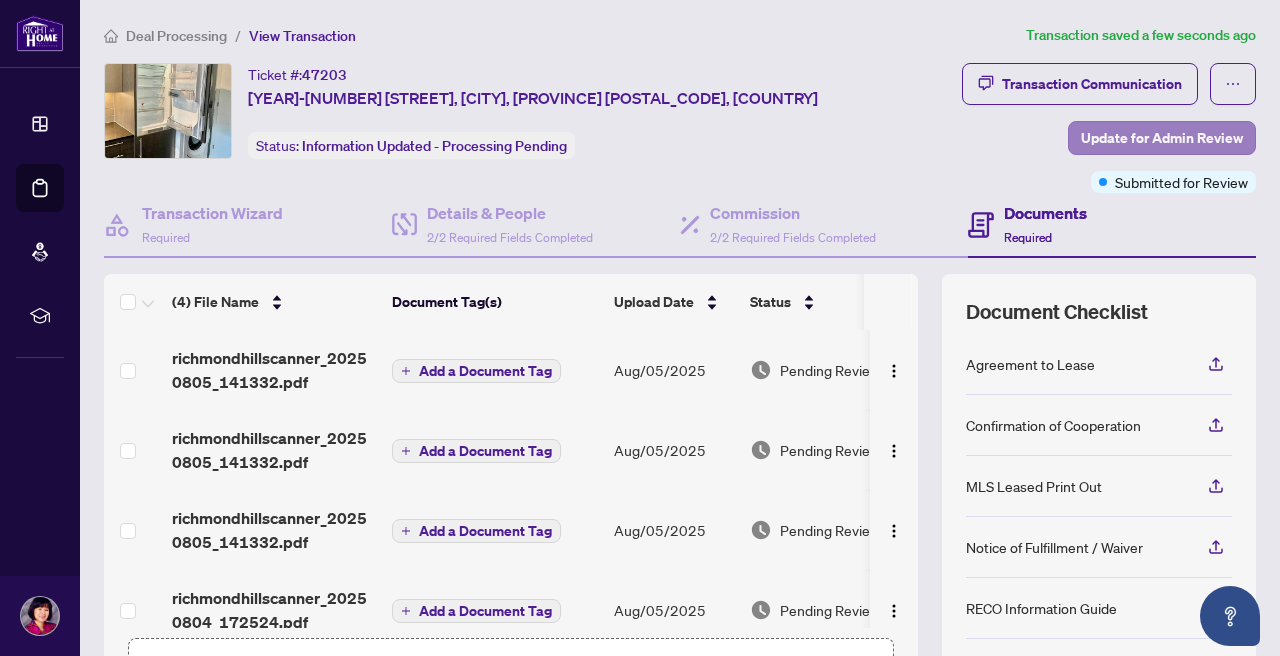 click on "Update for Admin Review" at bounding box center (1162, 138) 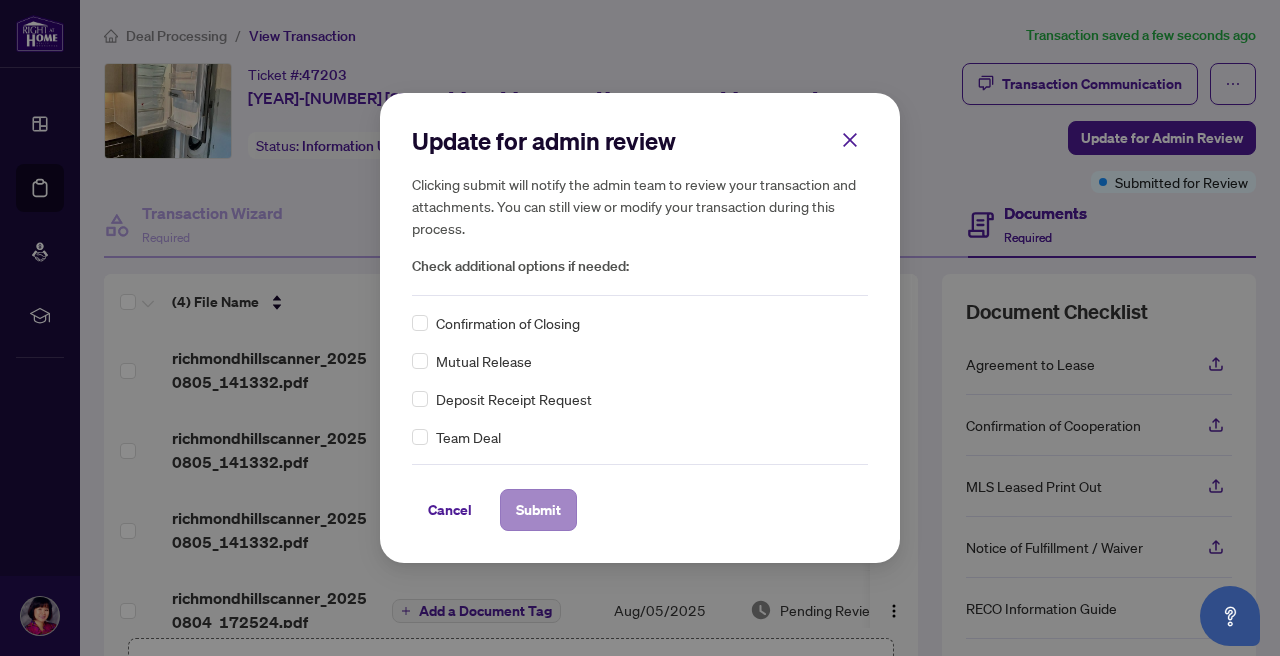 click on "Submit" at bounding box center (538, 510) 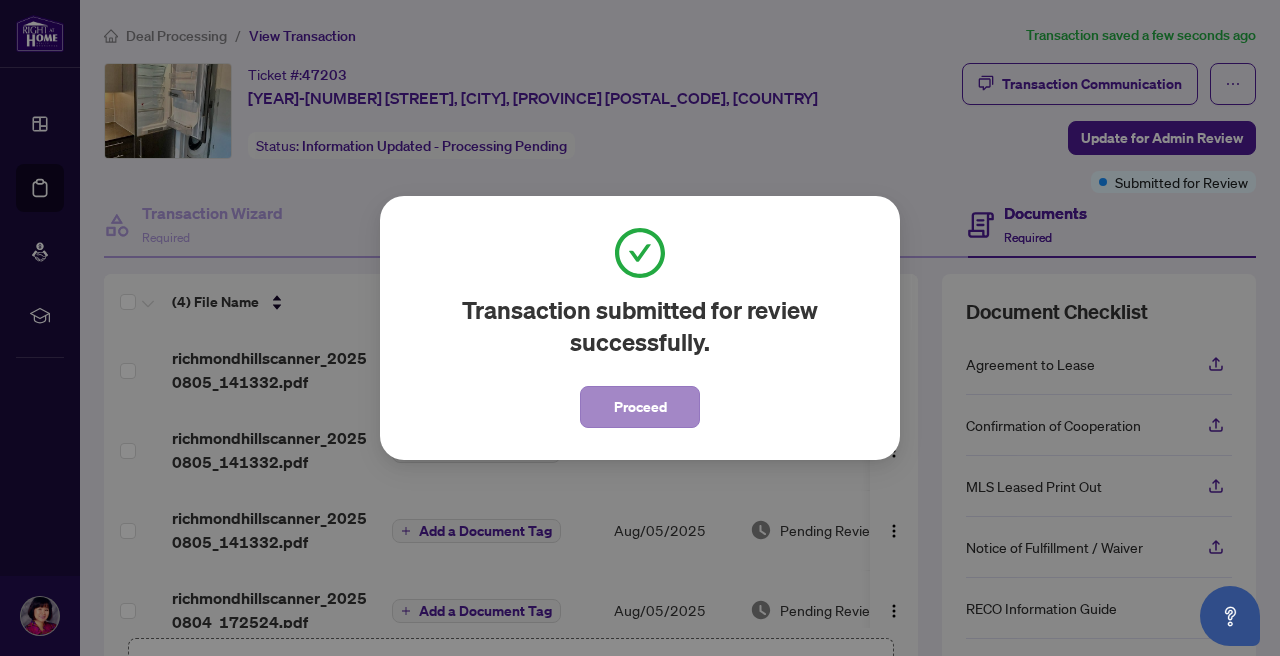 click on "Proceed" at bounding box center [640, 407] 